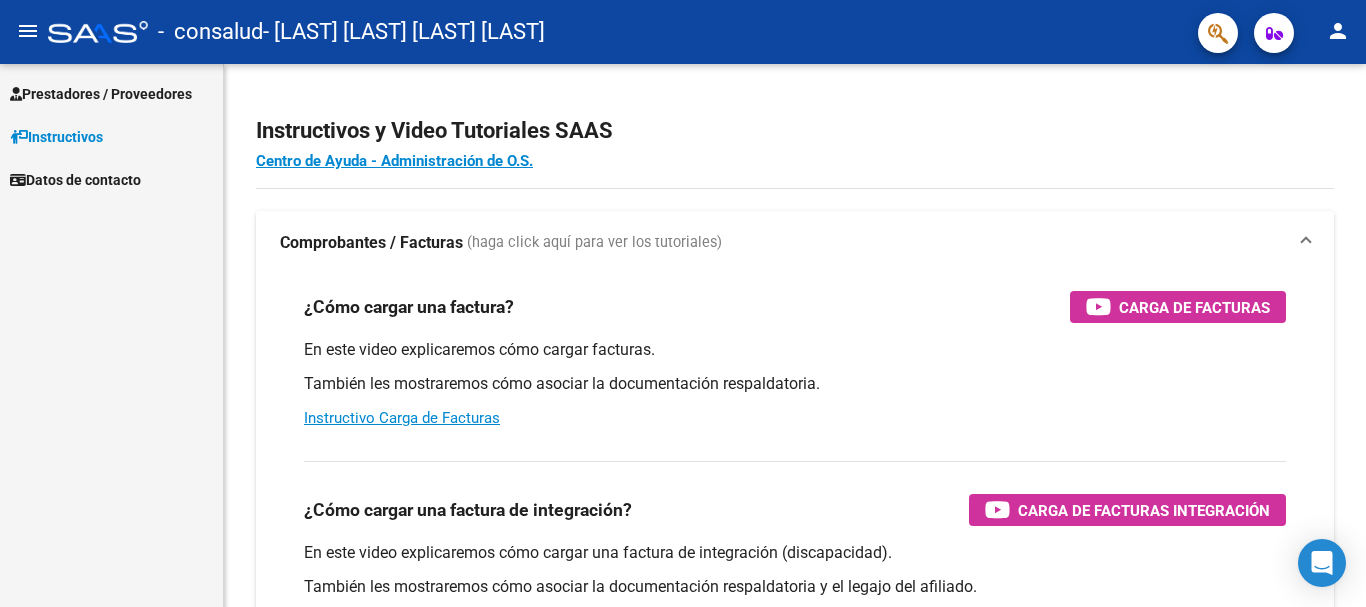 scroll, scrollTop: 0, scrollLeft: 0, axis: both 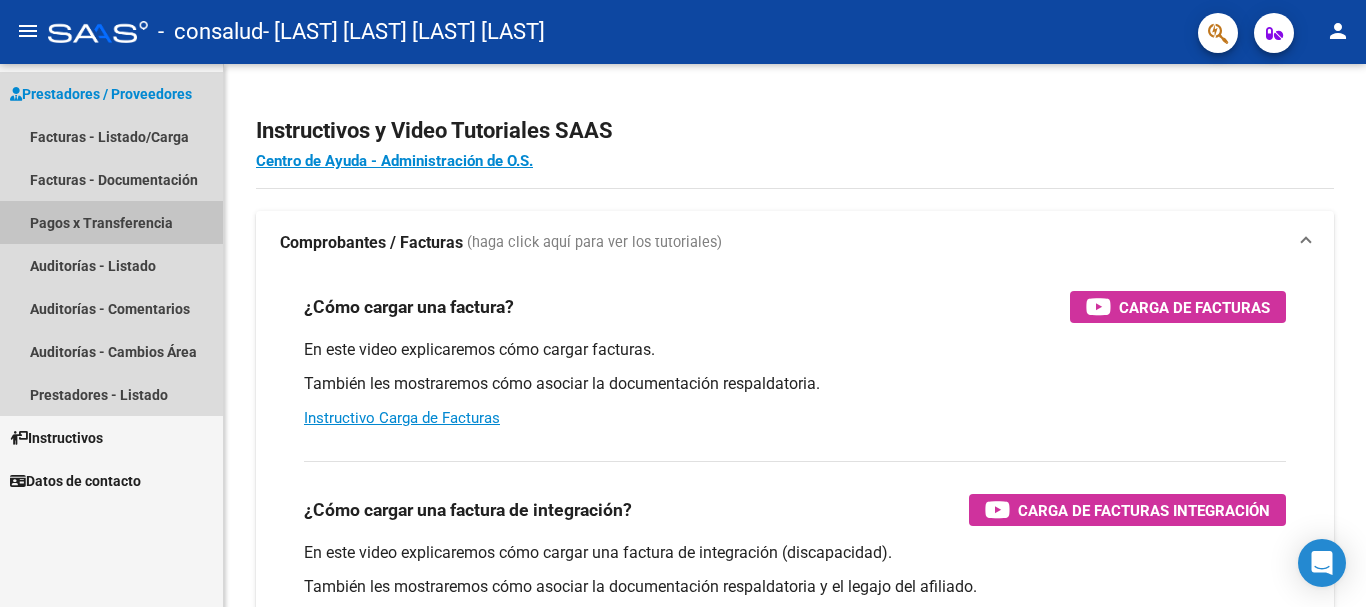 click on "Pagos x Transferencia" at bounding box center (111, 222) 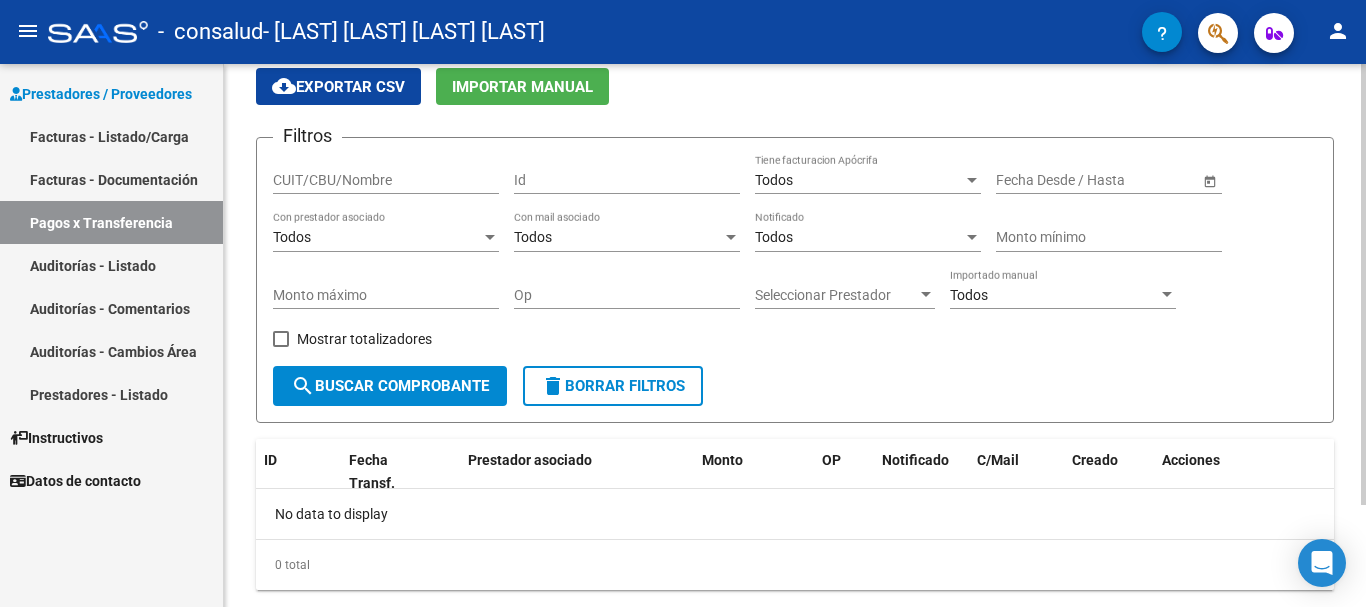 scroll, scrollTop: 86, scrollLeft: 0, axis: vertical 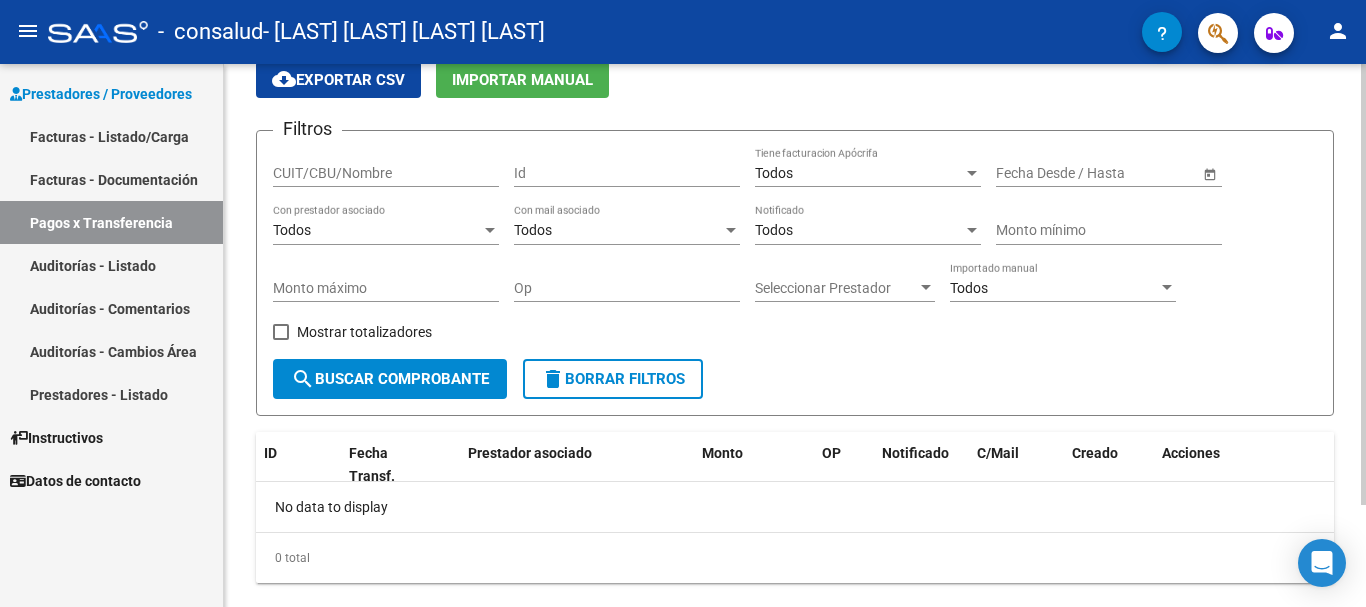 click 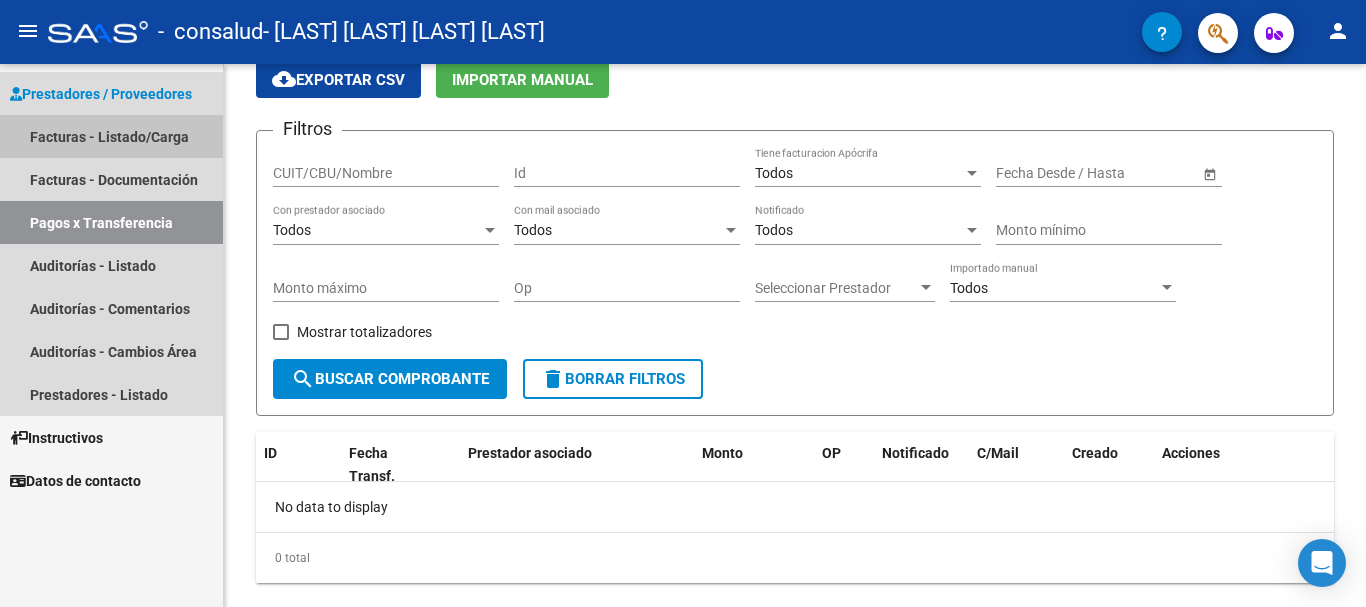 click on "Facturas - Listado/Carga" at bounding box center [111, 136] 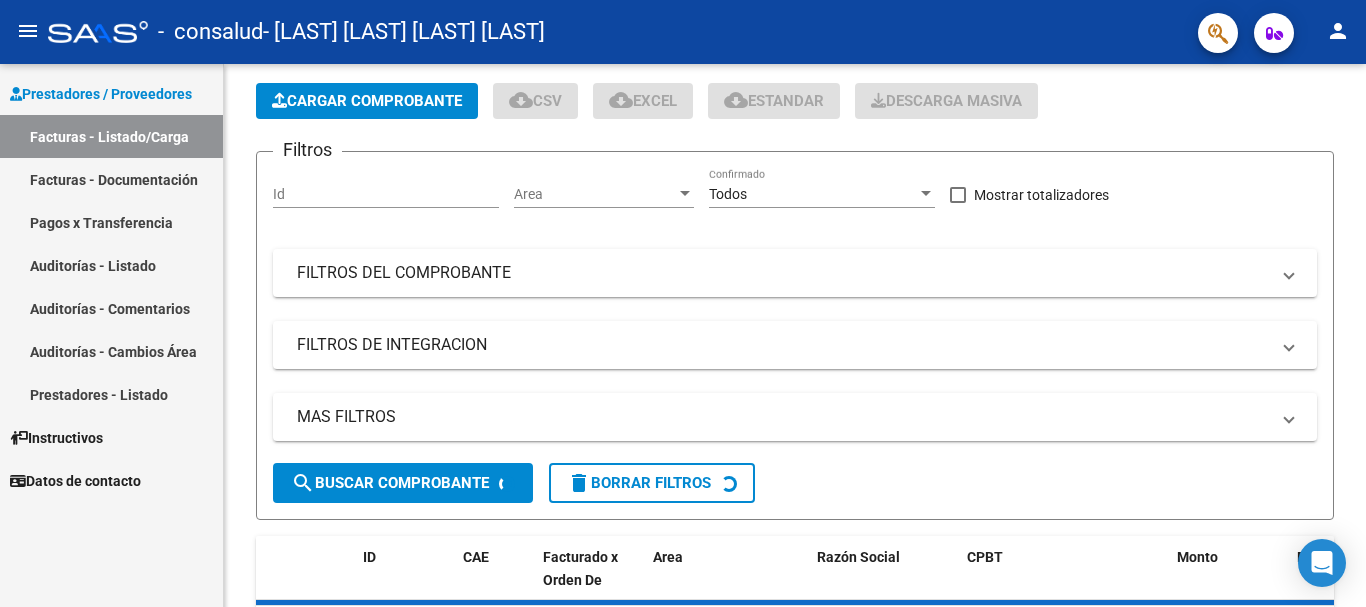 scroll, scrollTop: 0, scrollLeft: 0, axis: both 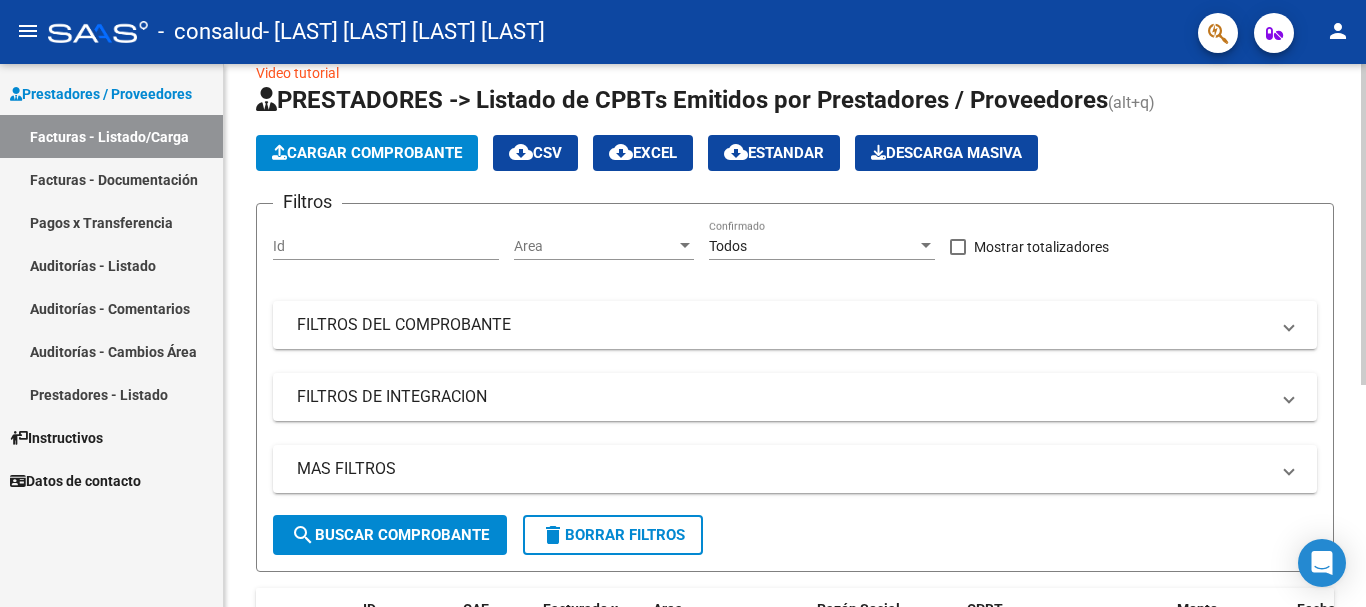 click 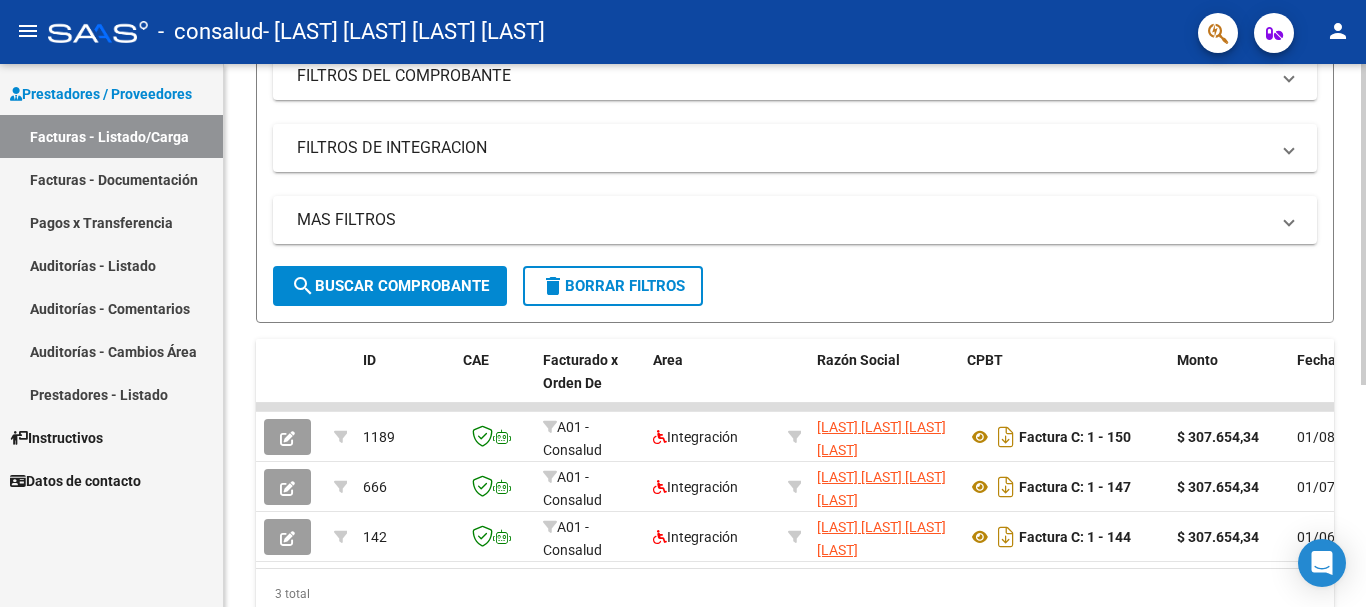 scroll, scrollTop: 337, scrollLeft: 0, axis: vertical 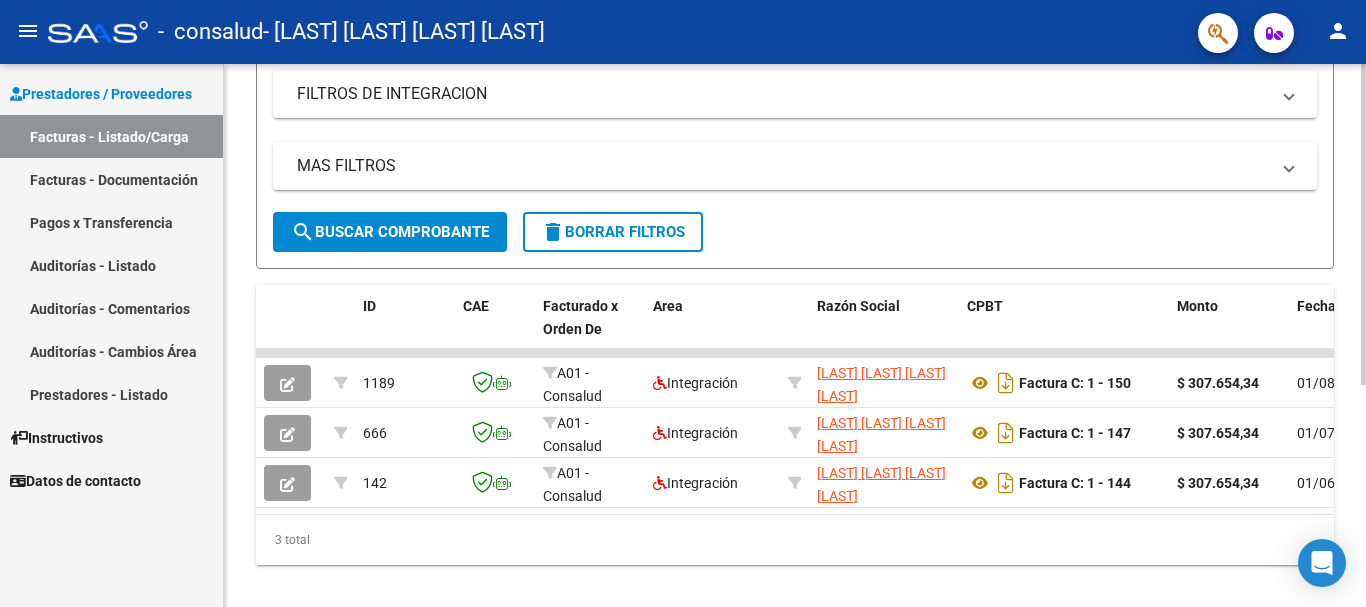 click 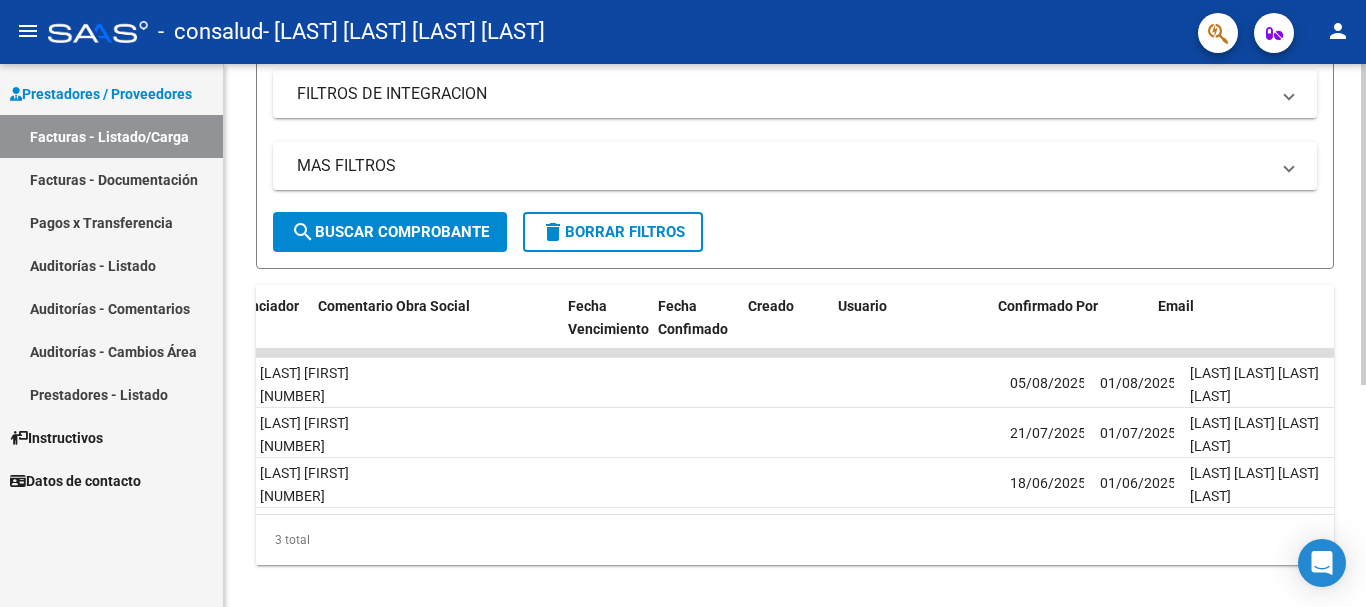 scroll, scrollTop: 0, scrollLeft: 3138, axis: horizontal 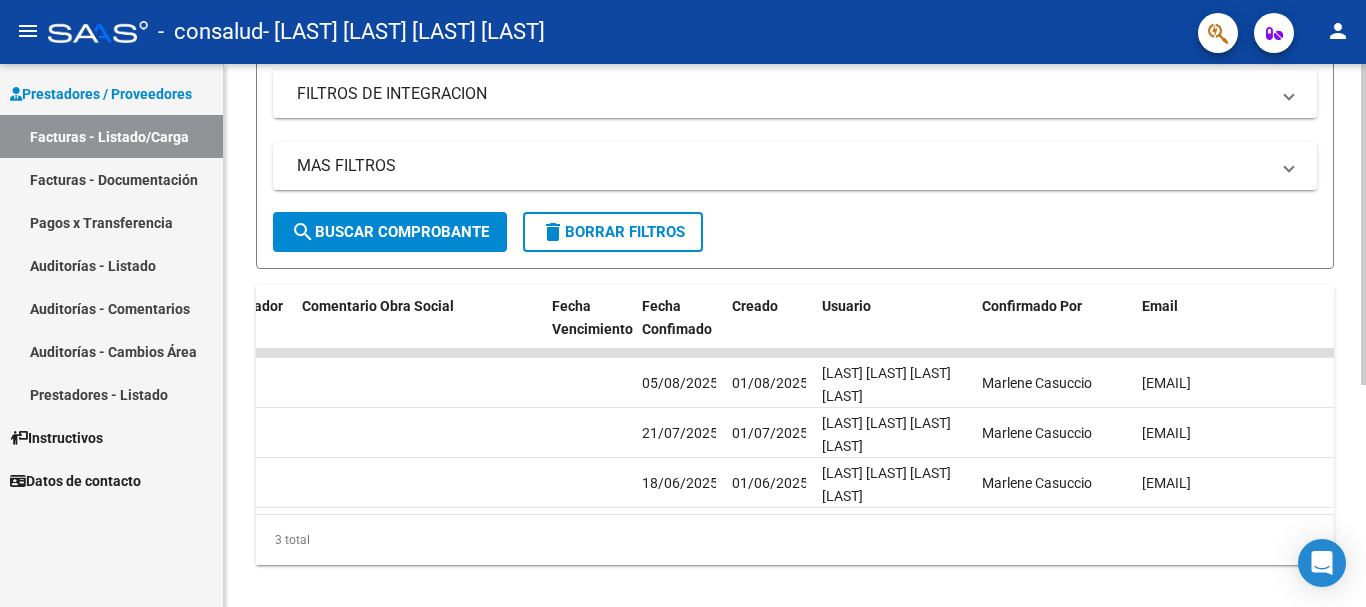 click on "3 total" 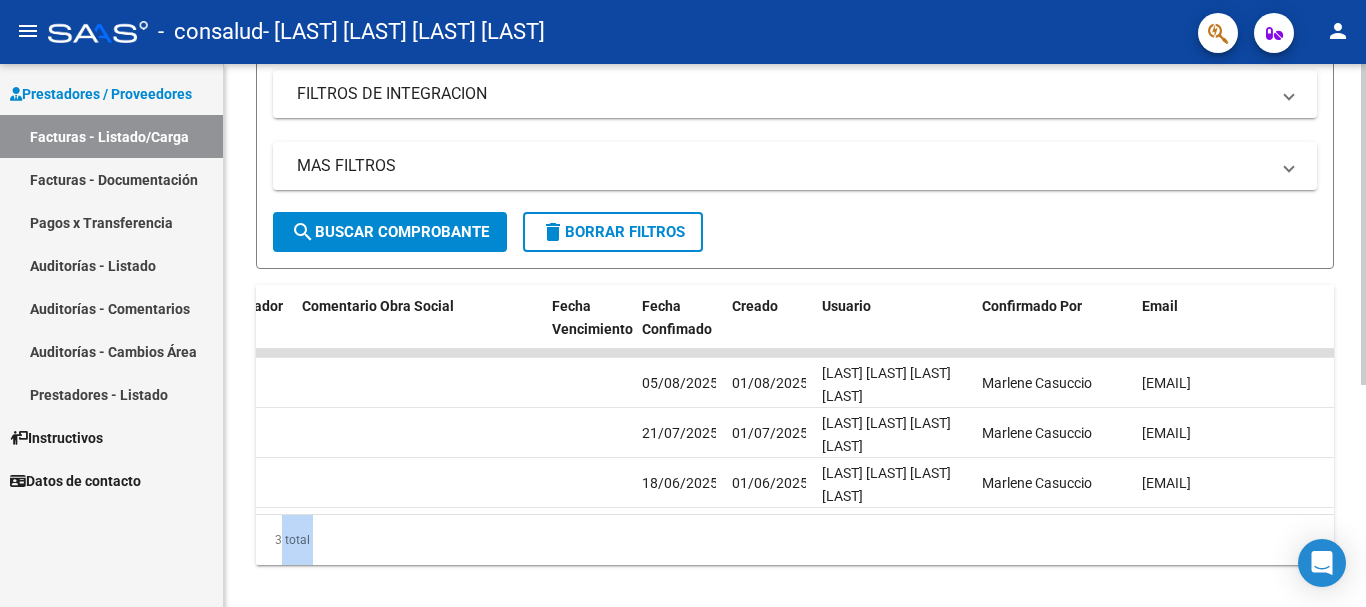 type on "3 total" 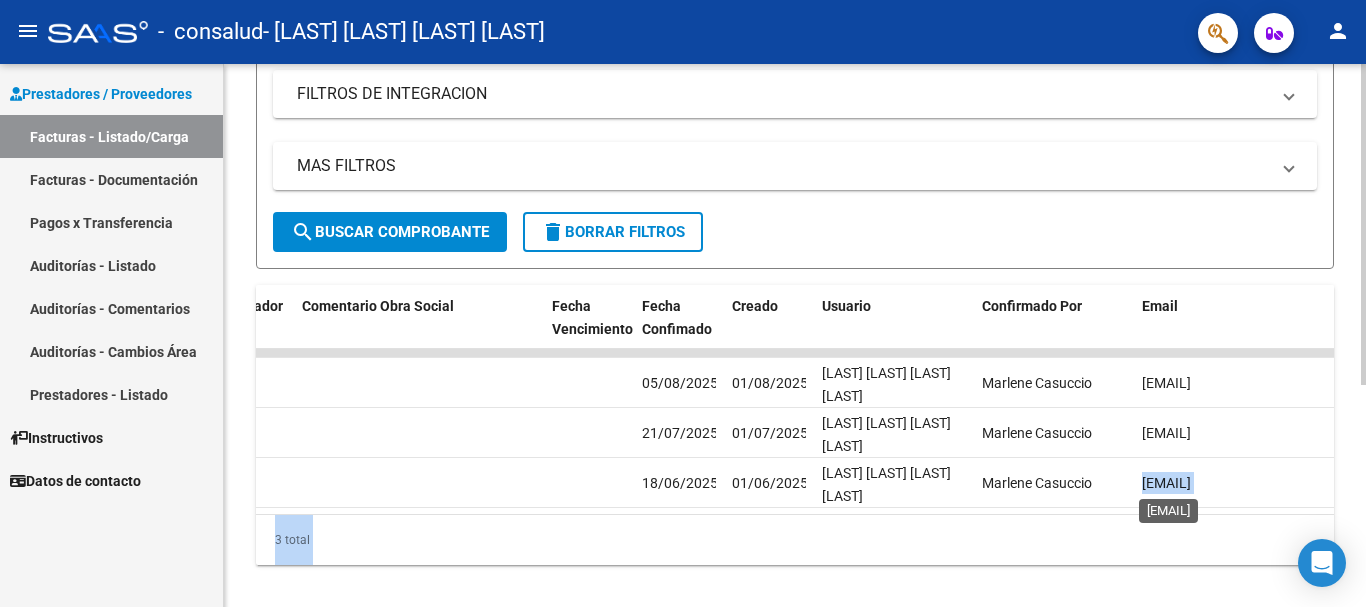 drag, startPoint x: 1293, startPoint y: 536, endPoint x: 1269, endPoint y: 549, distance: 27.294687 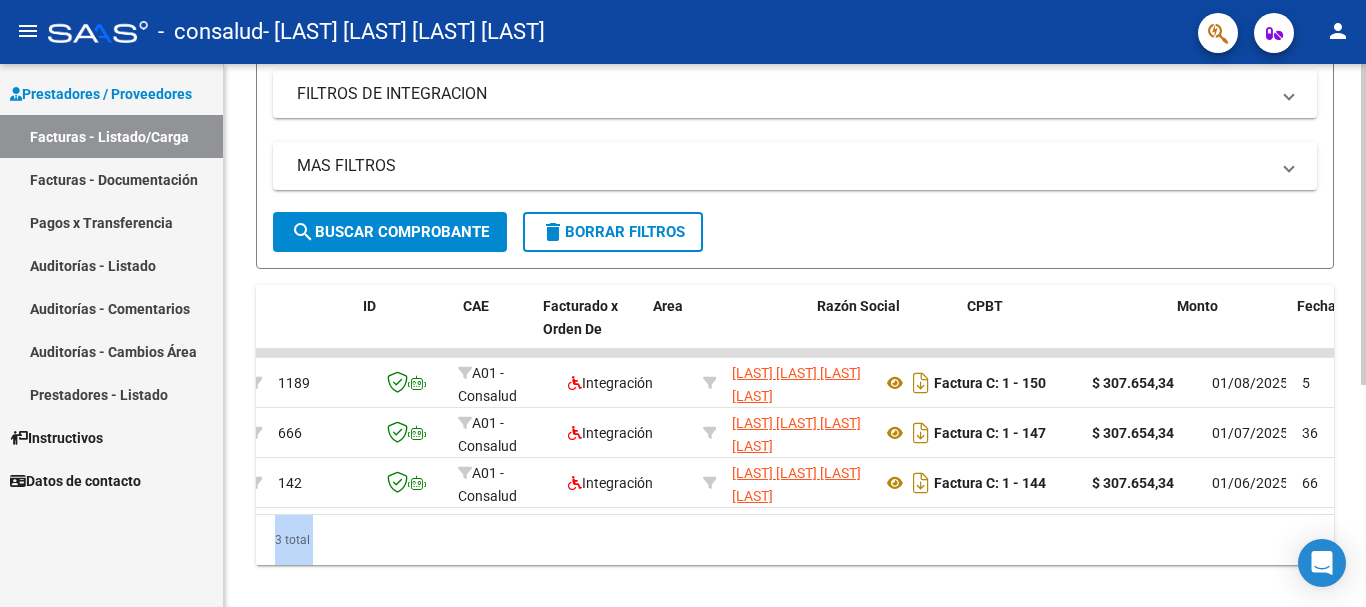 scroll, scrollTop: 0, scrollLeft: 0, axis: both 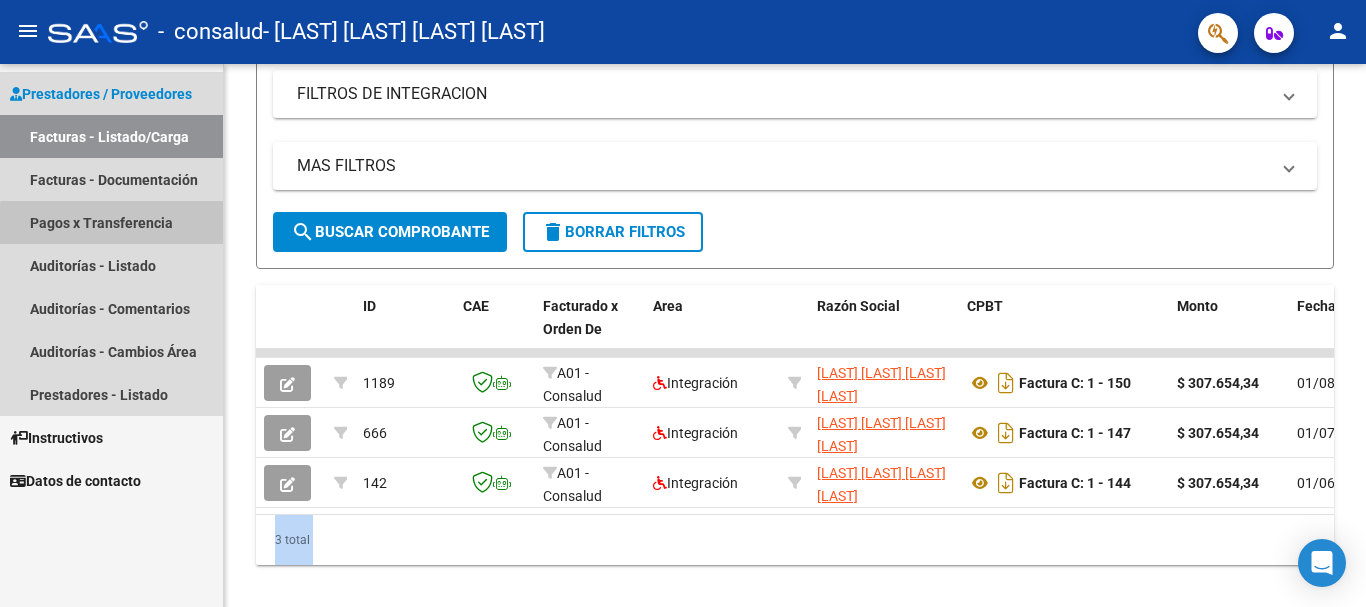 click on "Pagos x Transferencia" at bounding box center (111, 222) 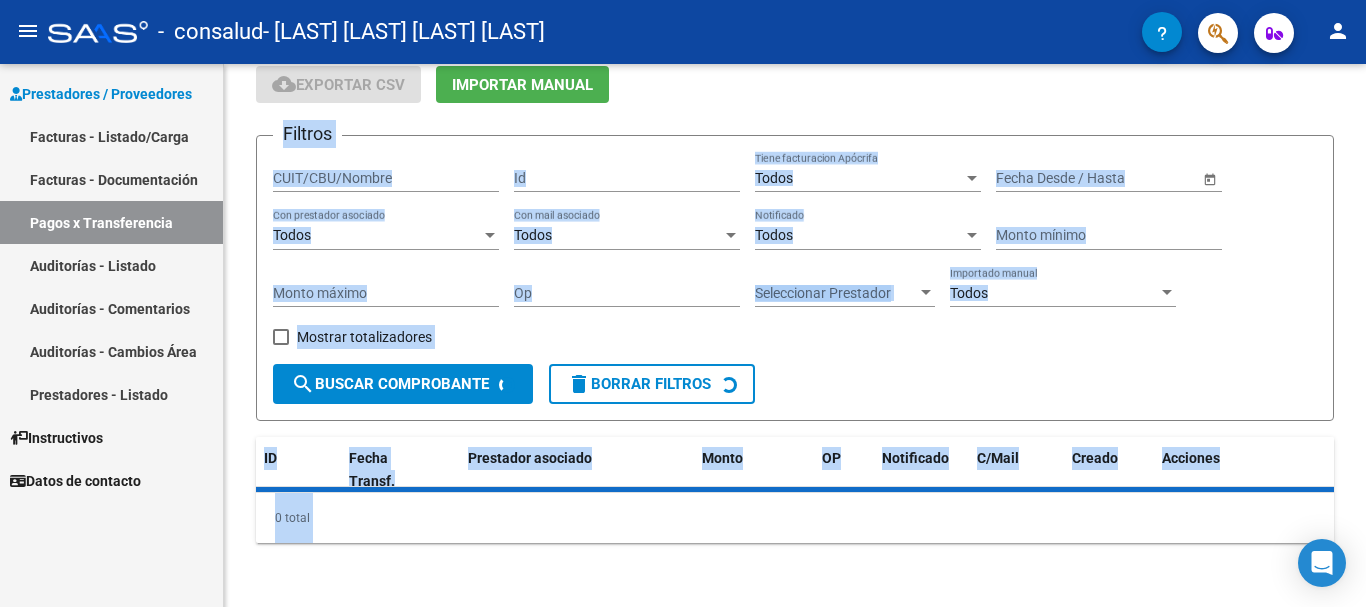 scroll, scrollTop: 0, scrollLeft: 0, axis: both 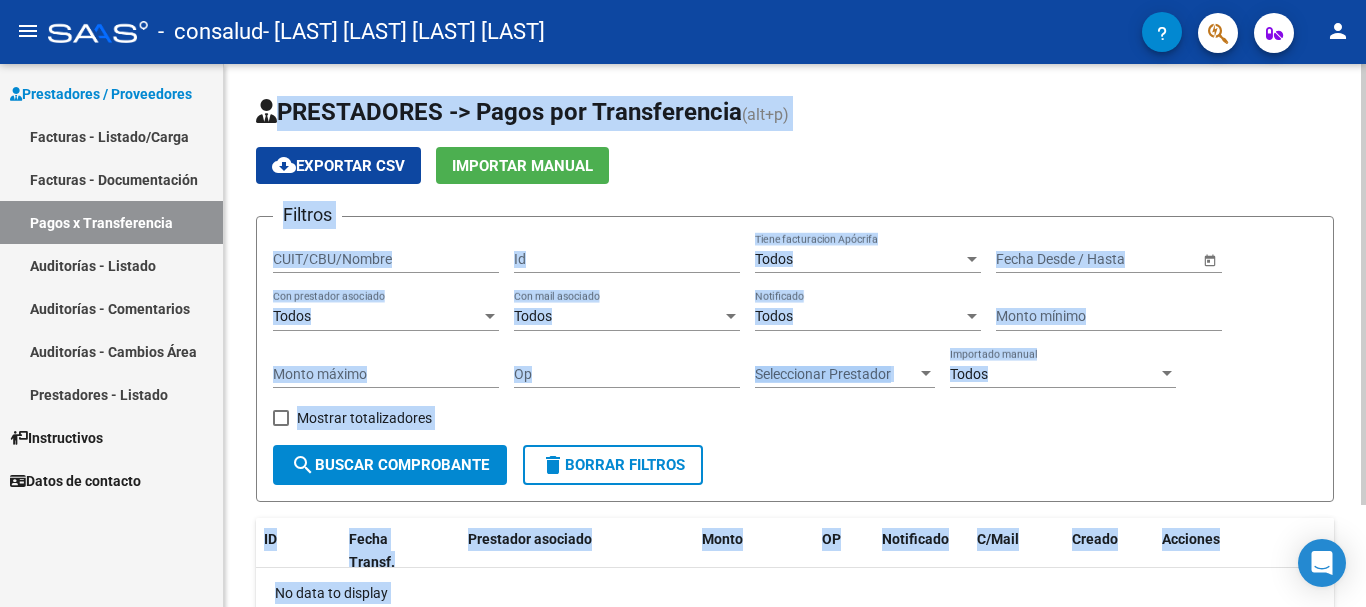 click on "search  Buscar Comprobante" 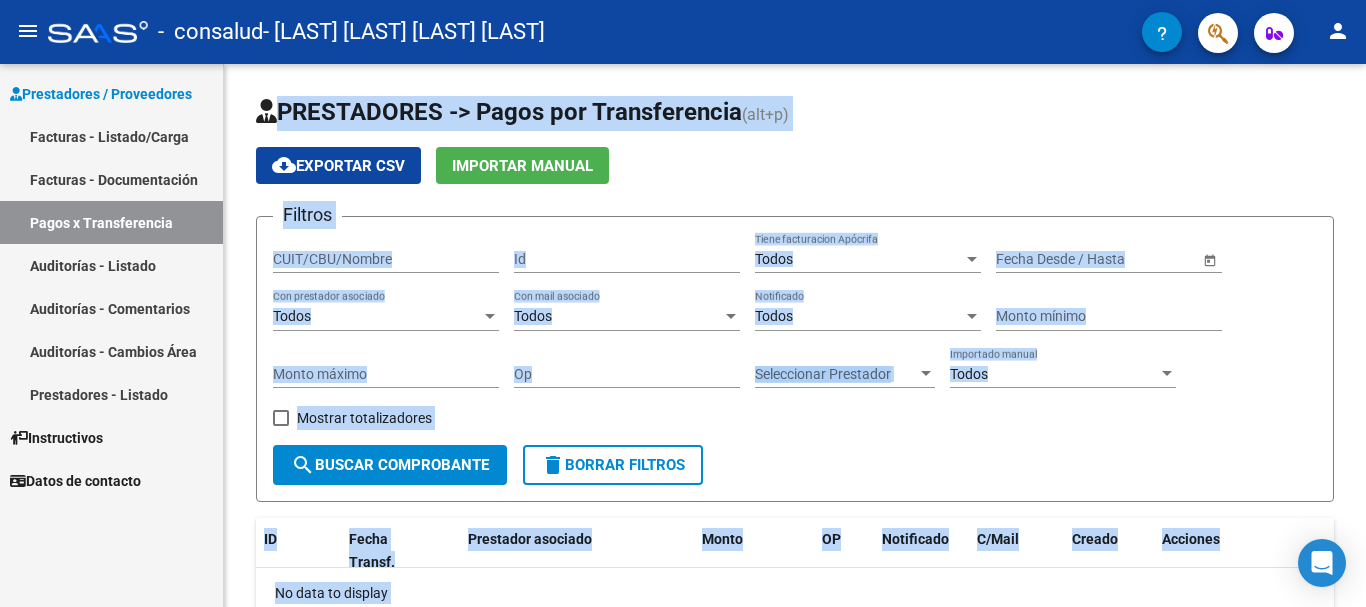 click on "Auditorías - Listado" at bounding box center [111, 265] 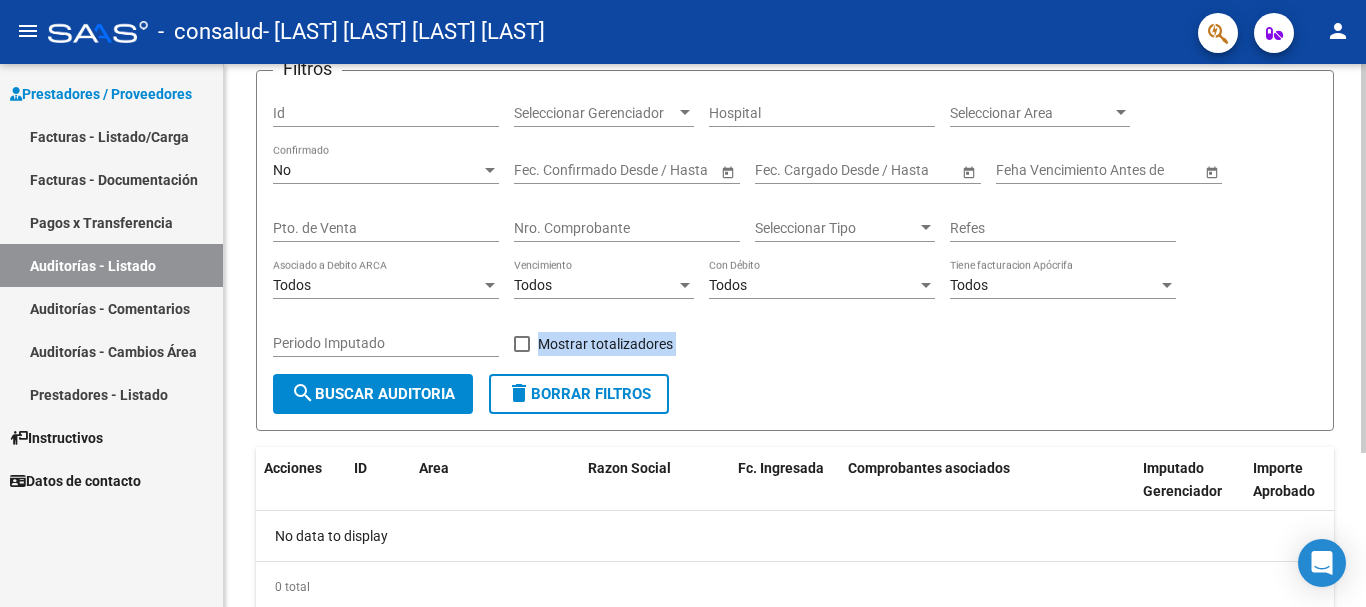scroll, scrollTop: 180, scrollLeft: 0, axis: vertical 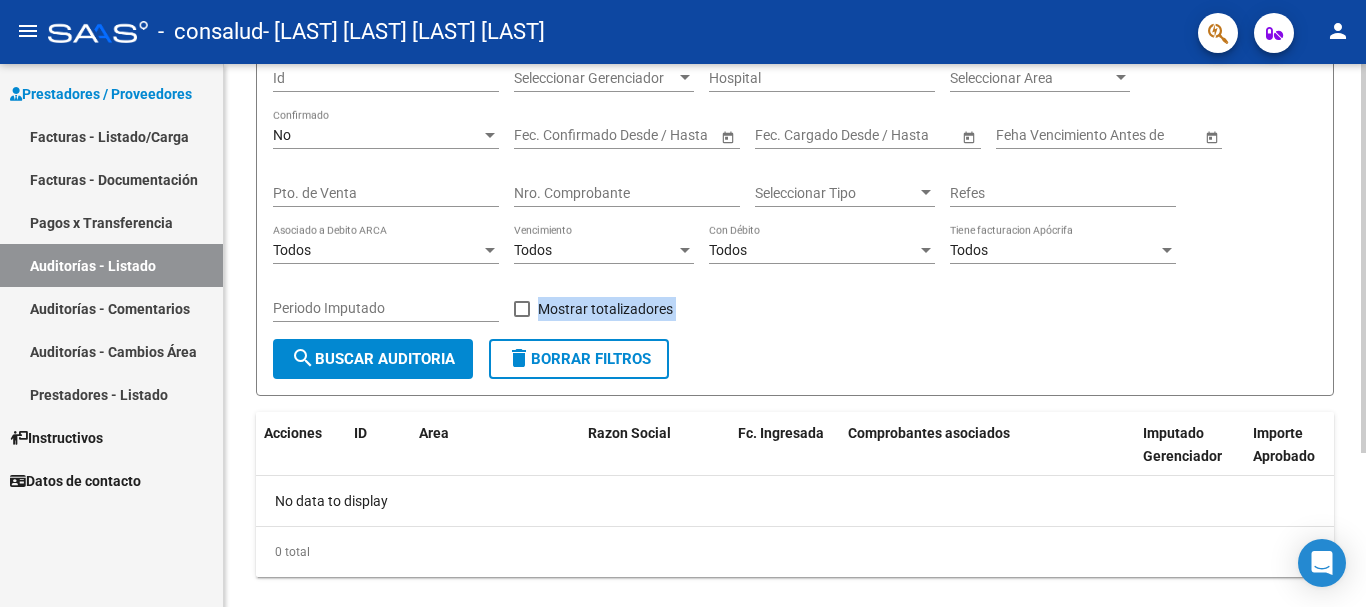 click 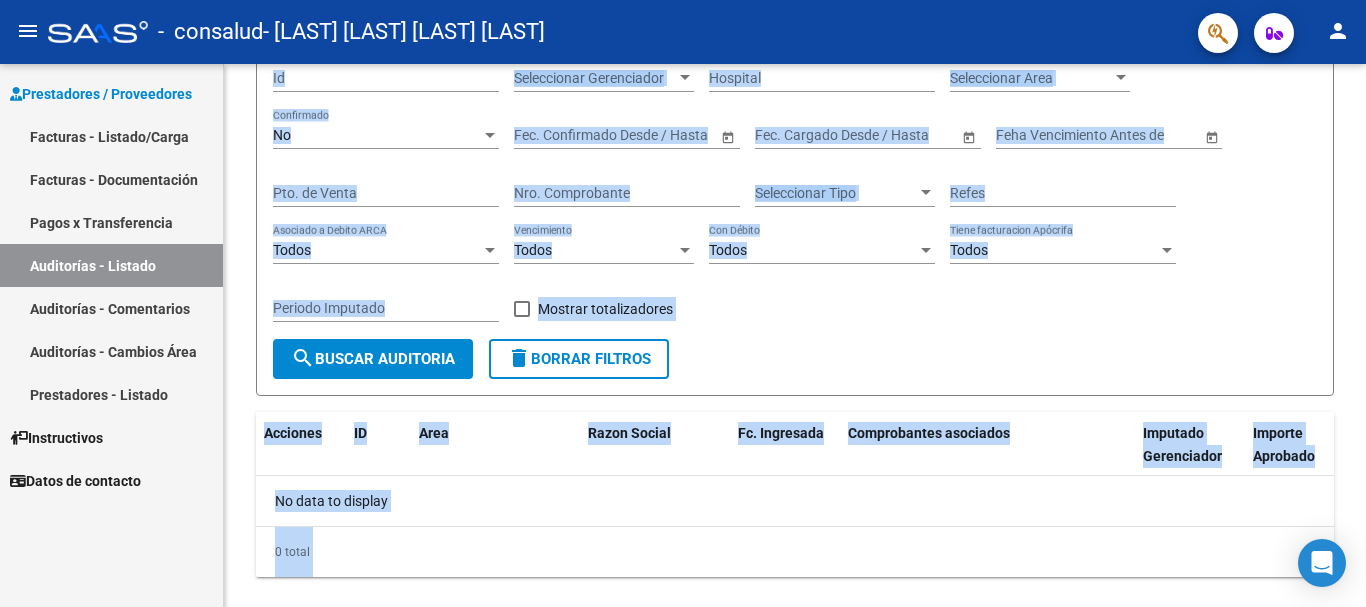 click on "Auditorías - Comentarios" at bounding box center [111, 308] 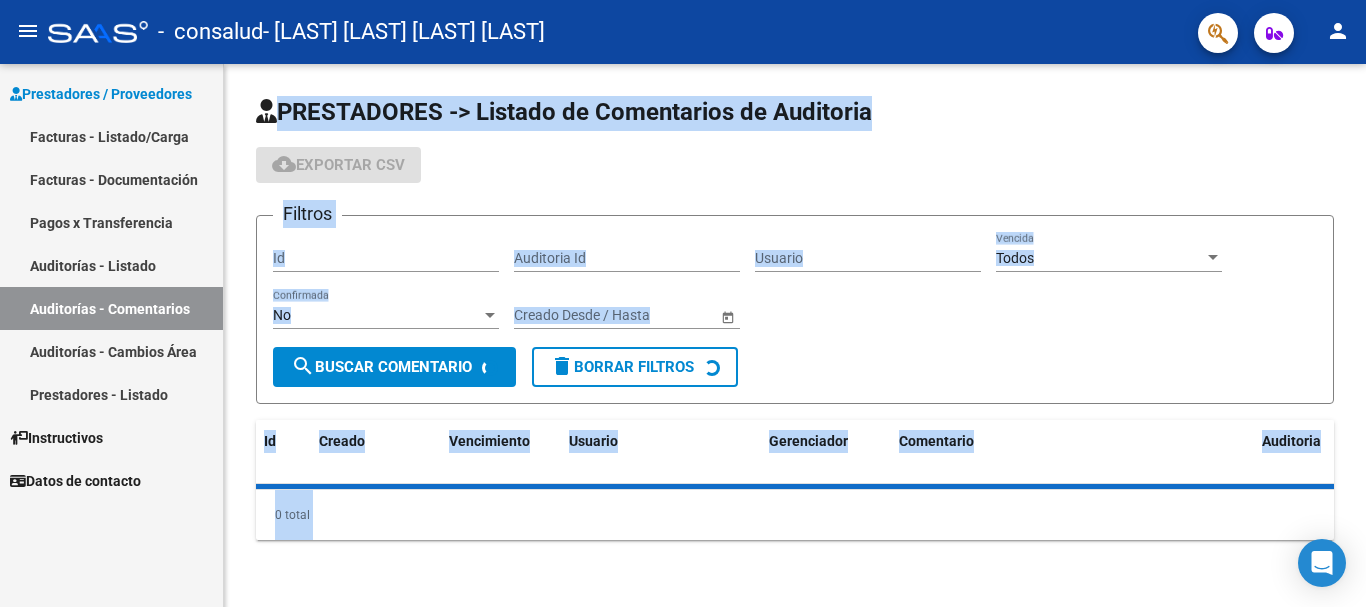 scroll, scrollTop: 0, scrollLeft: 0, axis: both 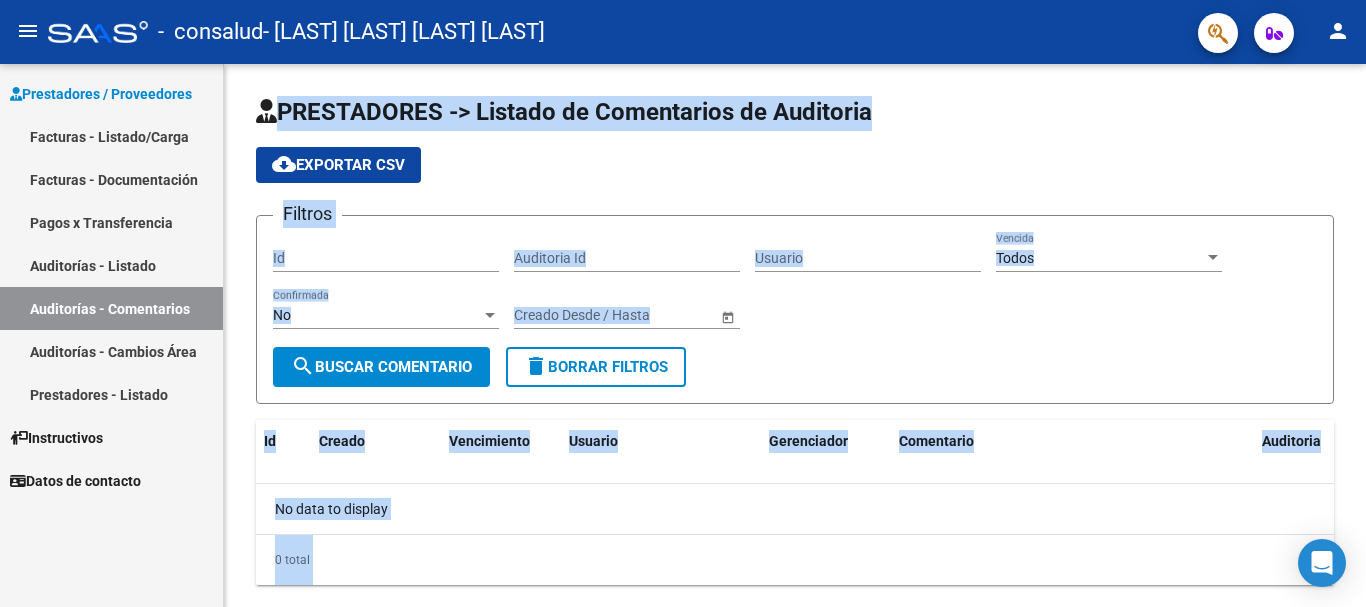 click on "Auditorías - Cambios Área" at bounding box center [111, 351] 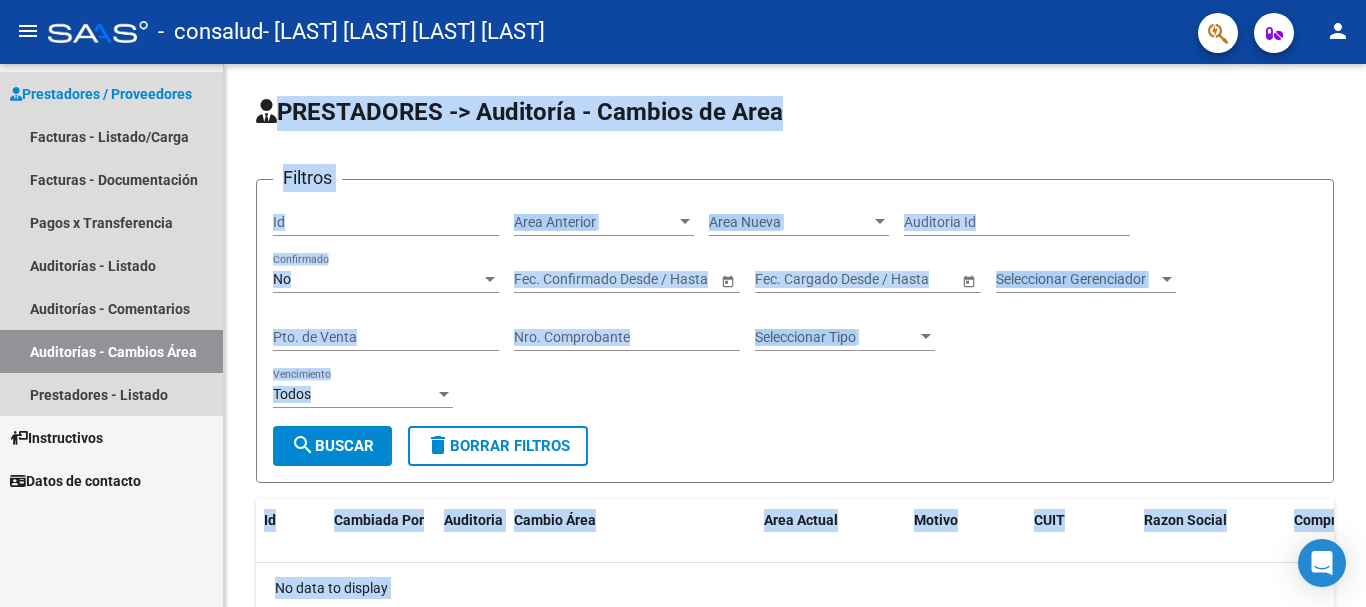 click on "Auditorías - Cambios Área" at bounding box center [111, 351] 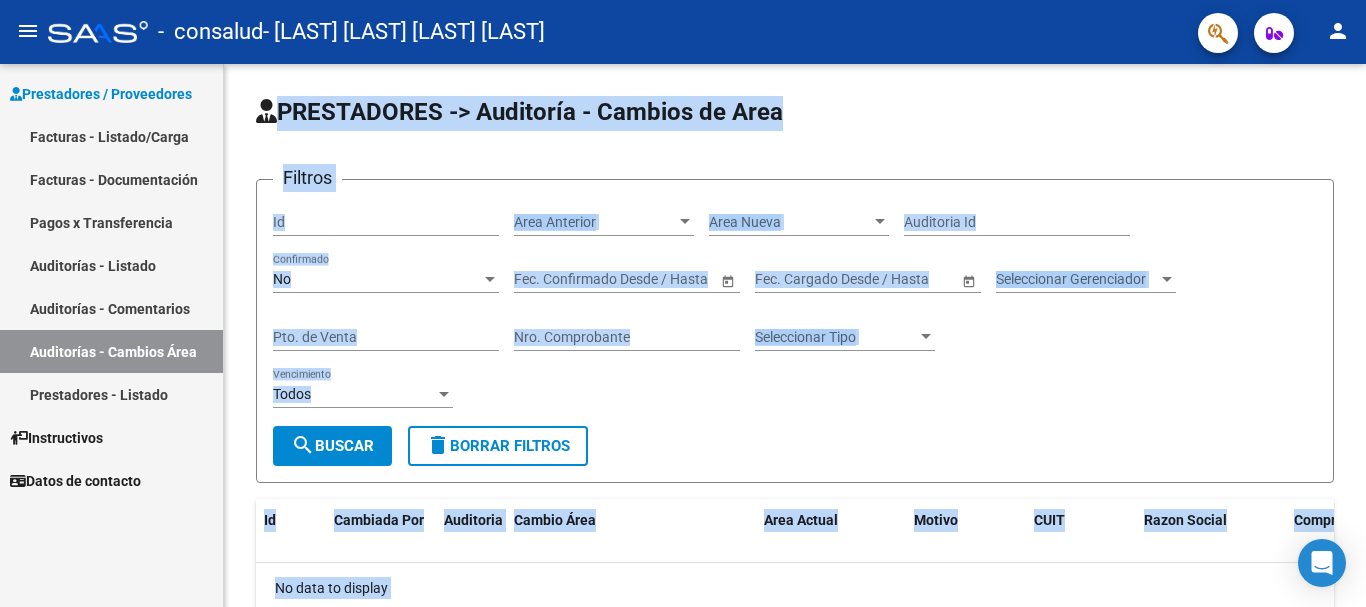 click on "Facturas - Documentación" at bounding box center [111, 179] 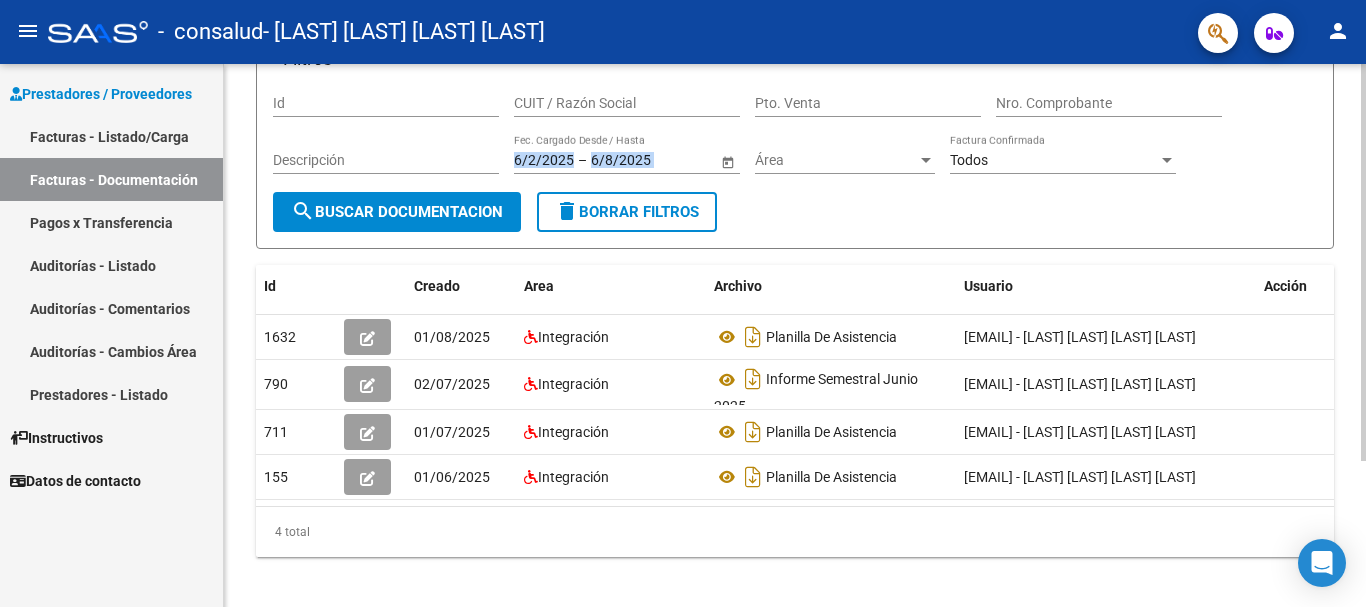 scroll, scrollTop: 0, scrollLeft: 0, axis: both 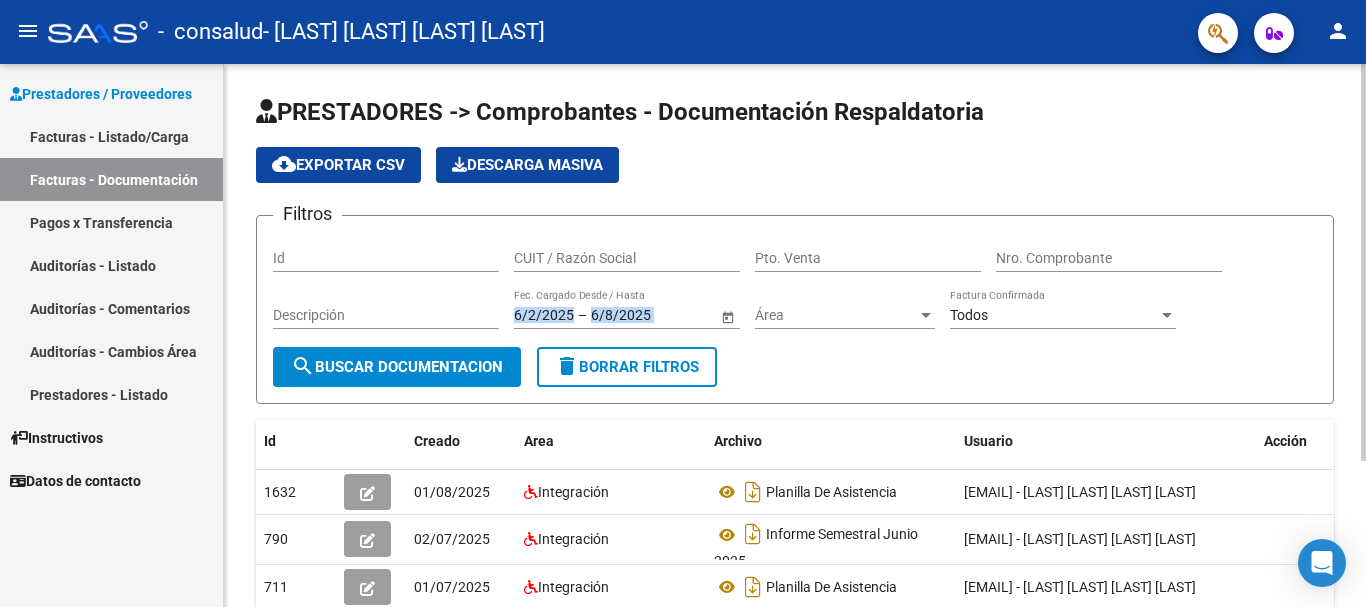 click 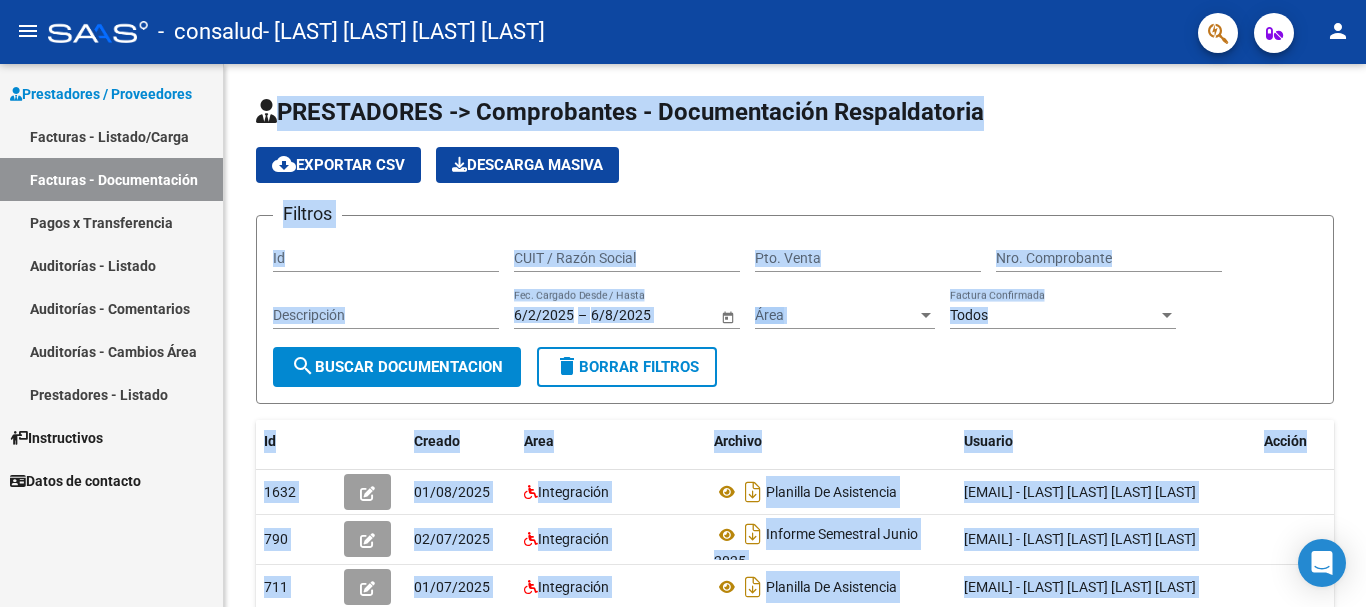 click on "Facturas - Listado/Carga" at bounding box center [111, 136] 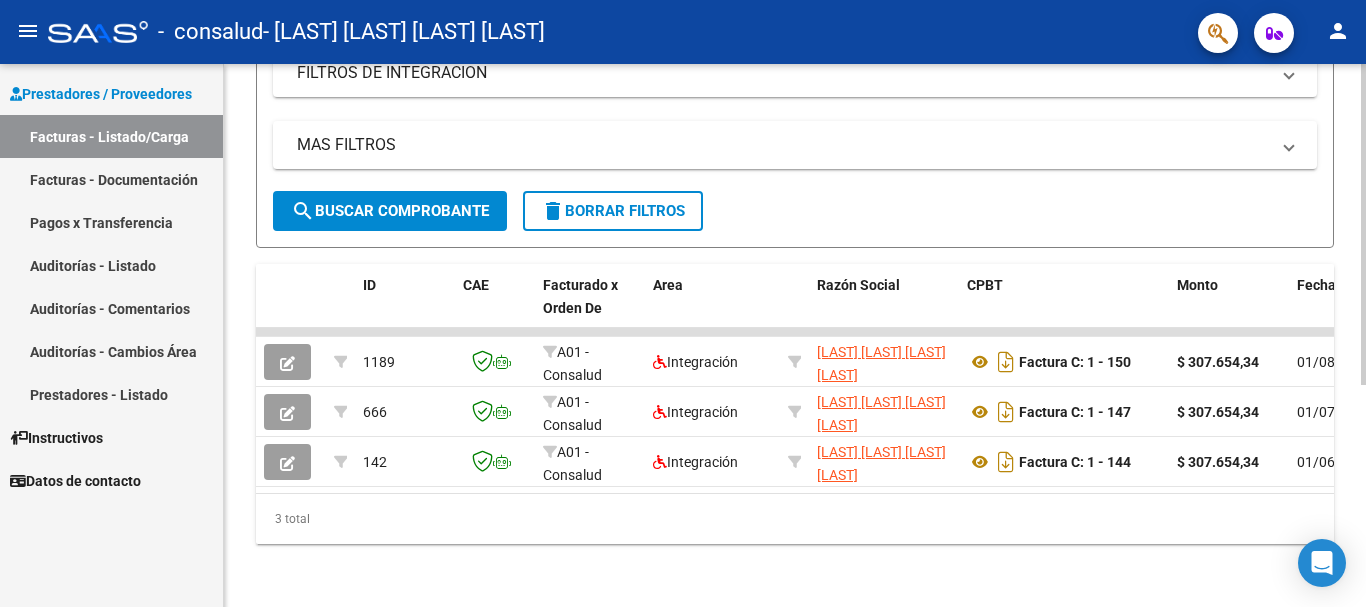 scroll, scrollTop: 375, scrollLeft: 0, axis: vertical 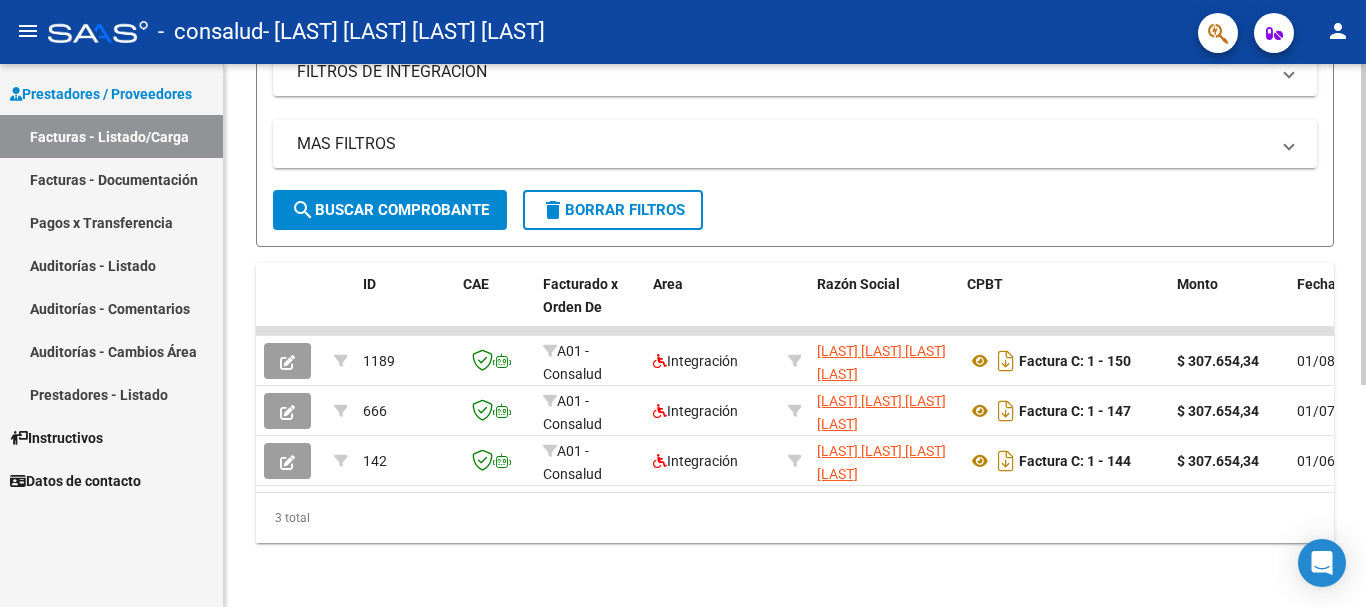 click 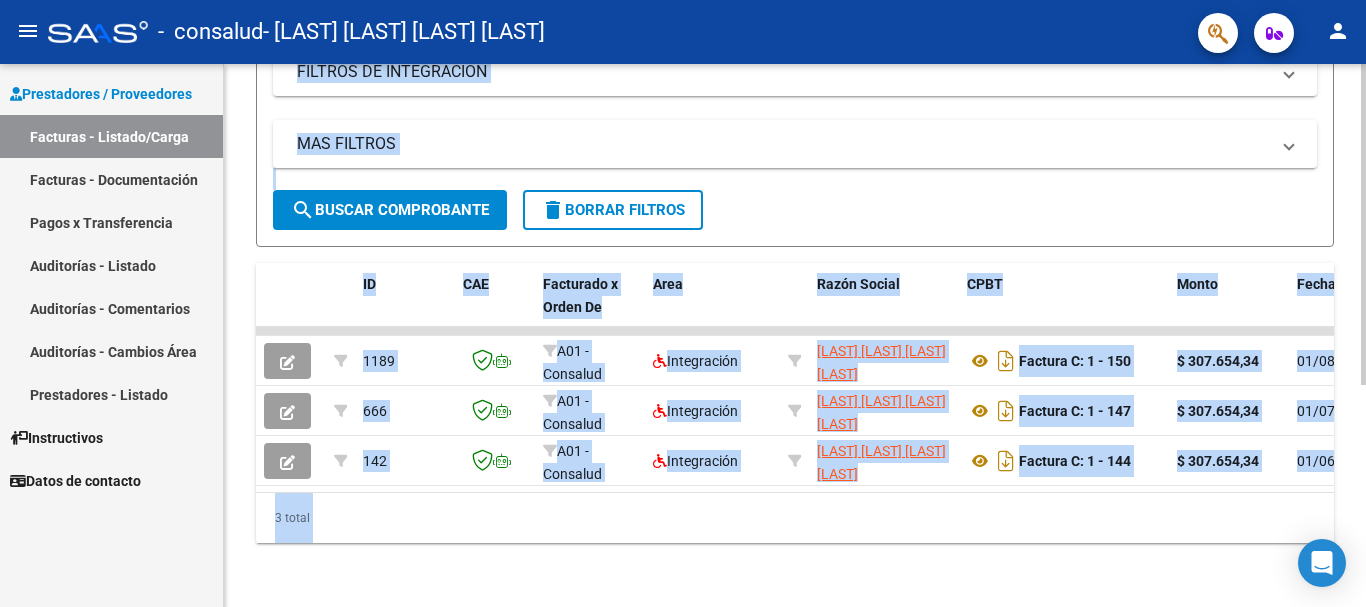 click on "Video tutorial   PRESTADORES -> Listado de CPBTs Emitidos por Prestadores / Proveedores (alt+q)   Cargar Comprobante
cloud_download  CSV  cloud_download  EXCEL  cloud_download  Estandar   Descarga Masiva
Filtros Id Area Area Todos Confirmado   Mostrar totalizadores   FILTROS DEL COMPROBANTE  Comprobante Tipo Comprobante Tipo Start date – End date Fec. Comprobante Desde / Hasta Días Emisión Desde(cant. días) Días Emisión Hasta(cant. días) CUIT / Razón Social Pto. Venta Nro. Comprobante Código SSS CAE Válido CAE Válido Todos Cargado Módulo Hosp. Todos Tiene facturacion Apócrifa Hospital Refes  FILTROS DE INTEGRACION  Período De Prestación Campos del Archivo de Rendición Devuelto x SSS (dr_envio) Todos Rendido x SSS (dr_envio) Tipo de Registro Tipo de Registro Período Presentación Período Presentación Campos del Legajo Asociado (preaprobación) Afiliado Legajo (cuil/nombre) Todos Solo facturas preaprobadas  MAS FILTROS  Todos Con Doc. Respaldatoria Todos Con Trazabilidad Todos – – 5" 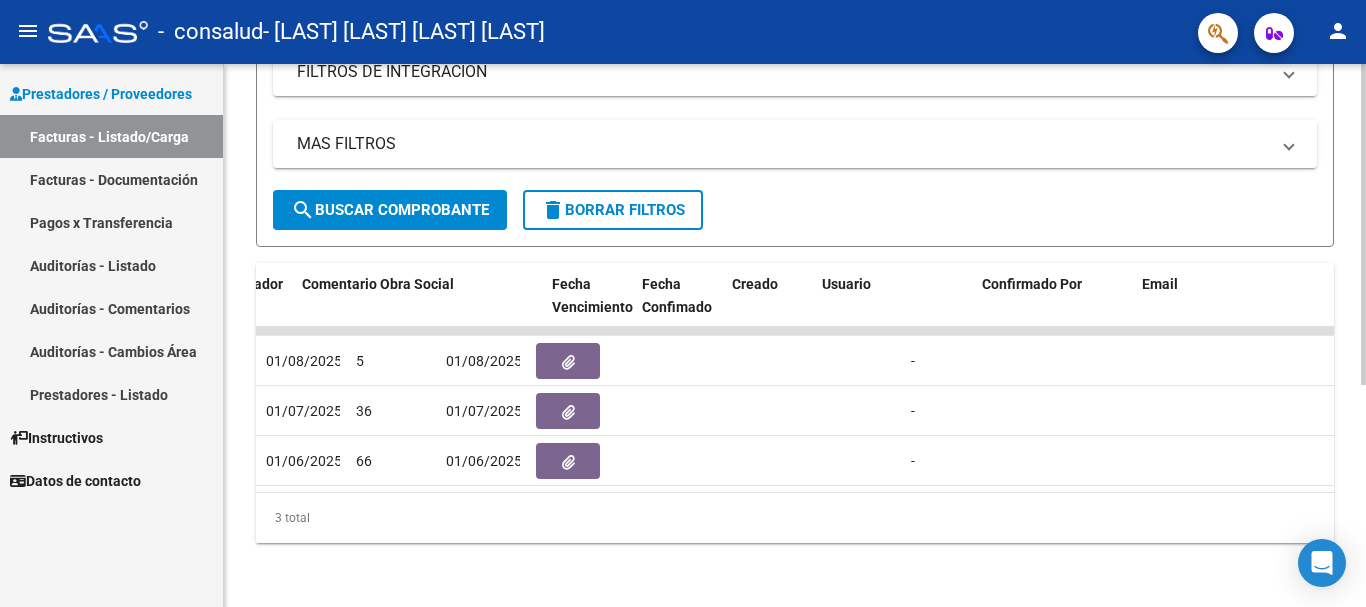 scroll, scrollTop: 0, scrollLeft: 3138, axis: horizontal 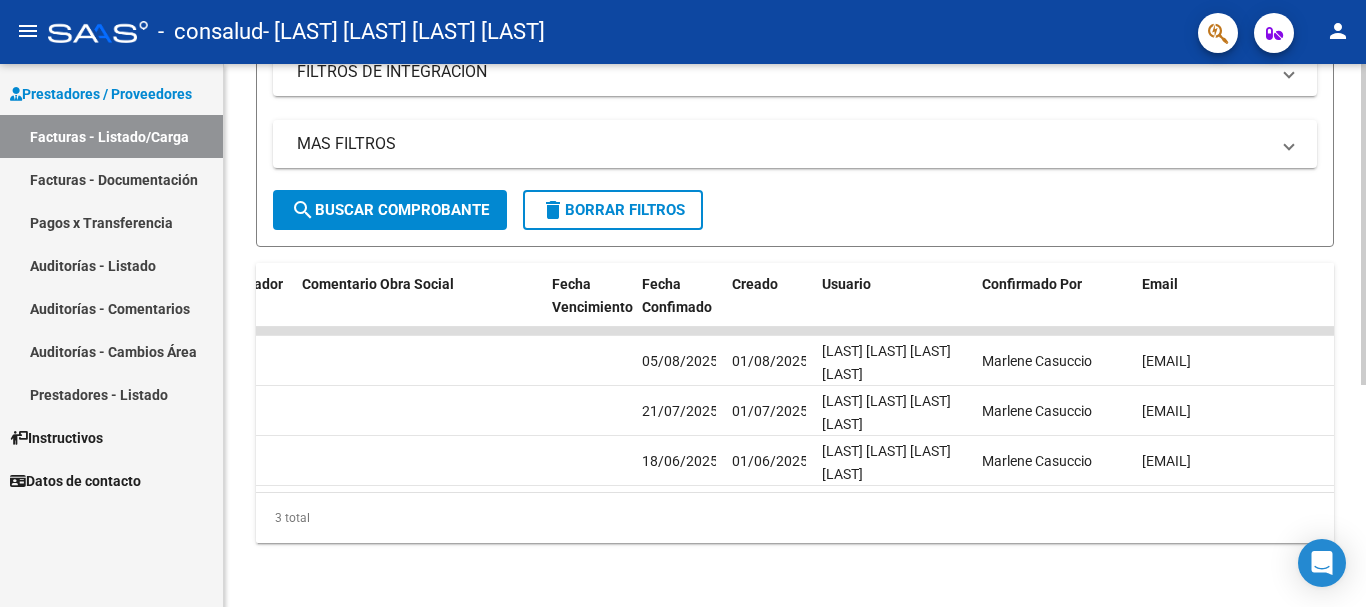 drag, startPoint x: 1242, startPoint y: 492, endPoint x: 973, endPoint y: 493, distance: 269.00186 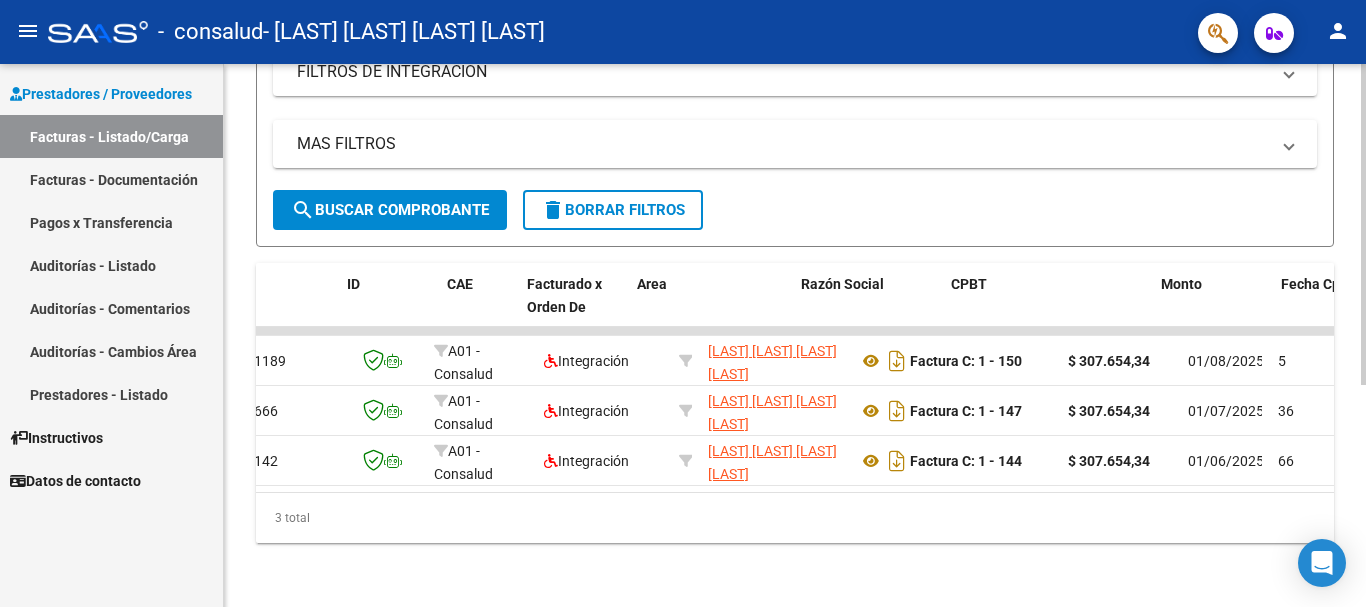 scroll, scrollTop: 0, scrollLeft: 0, axis: both 